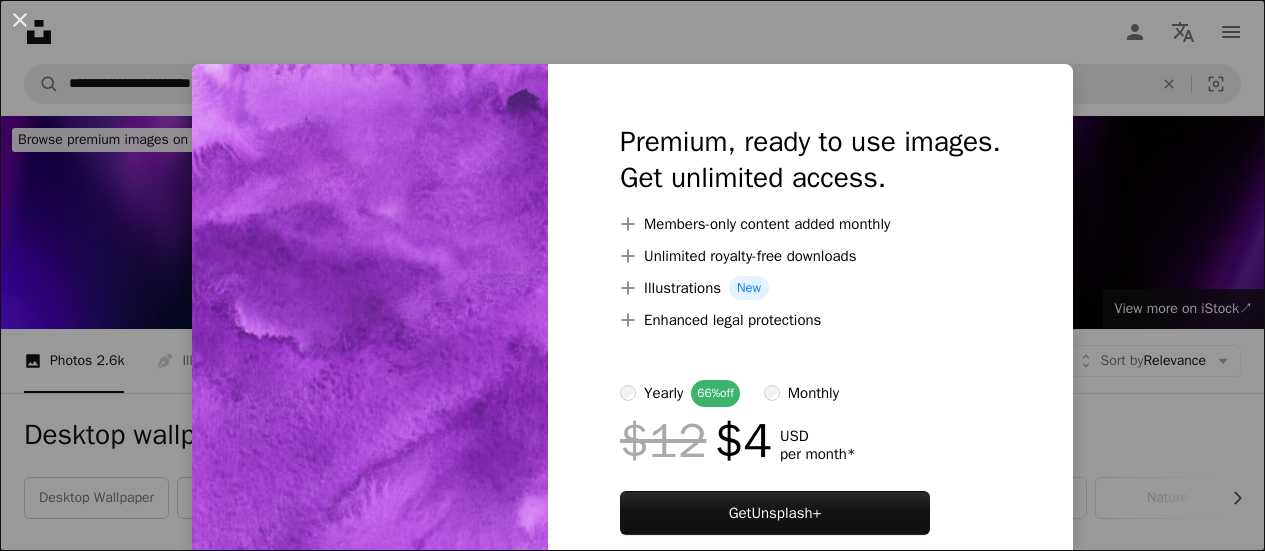 scroll, scrollTop: 2030, scrollLeft: 0, axis: vertical 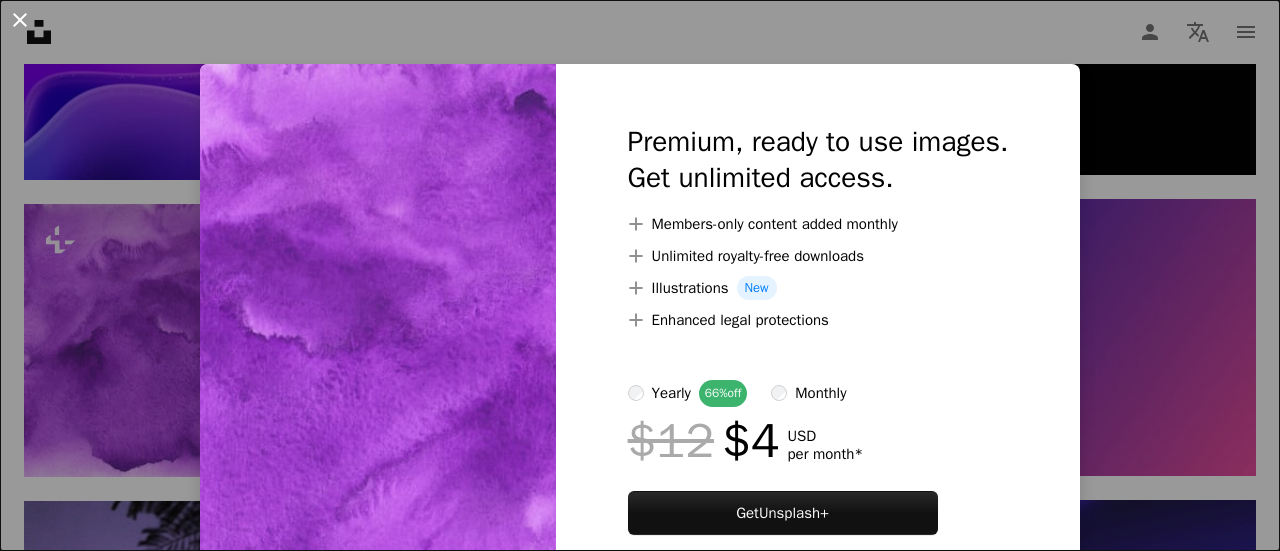 click on "An X shape" at bounding box center (20, 20) 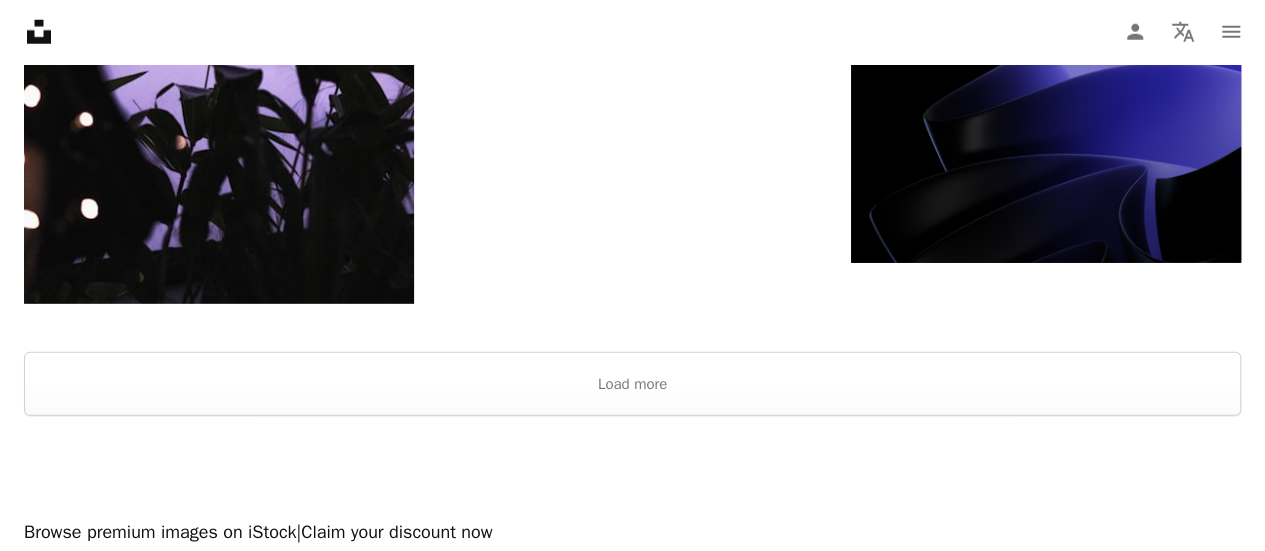scroll, scrollTop: 2790, scrollLeft: 0, axis: vertical 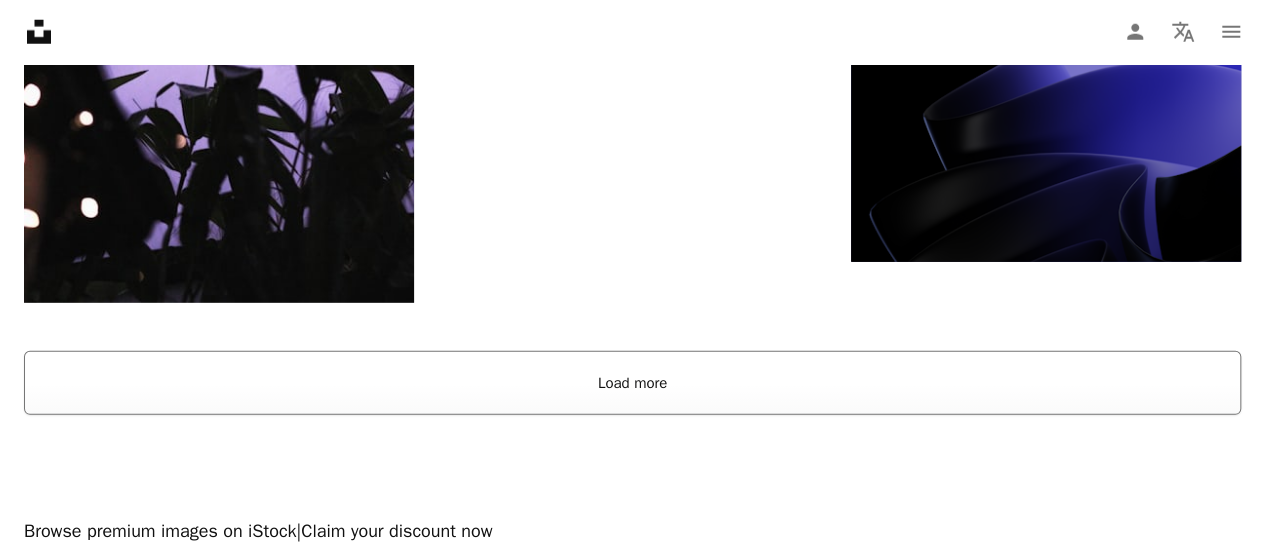 click on "Load more" at bounding box center [632, 383] 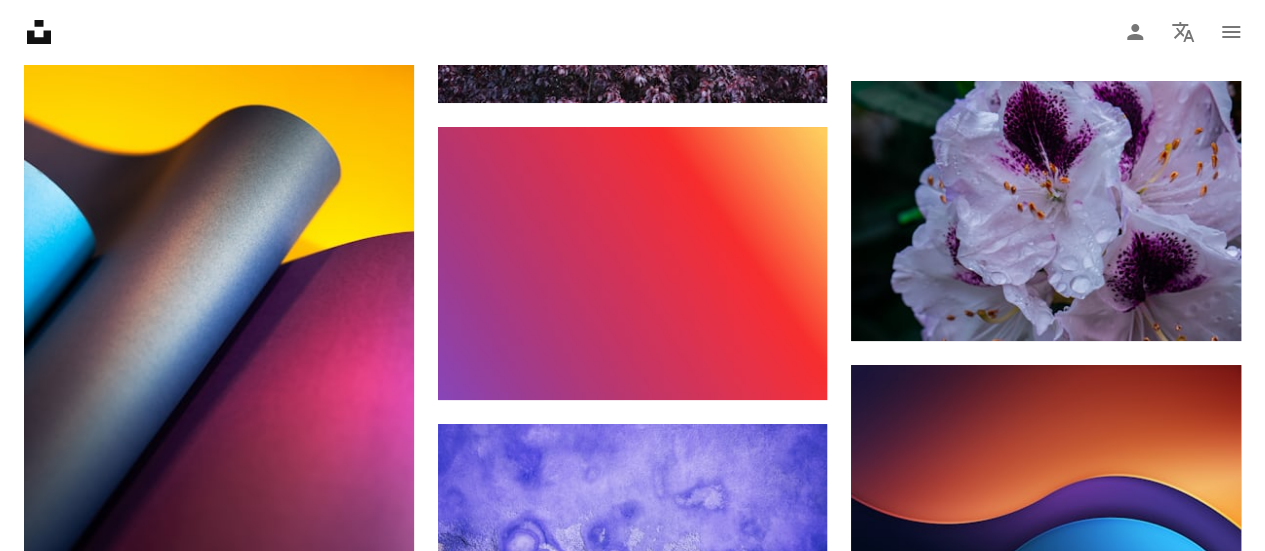 scroll, scrollTop: 3830, scrollLeft: 0, axis: vertical 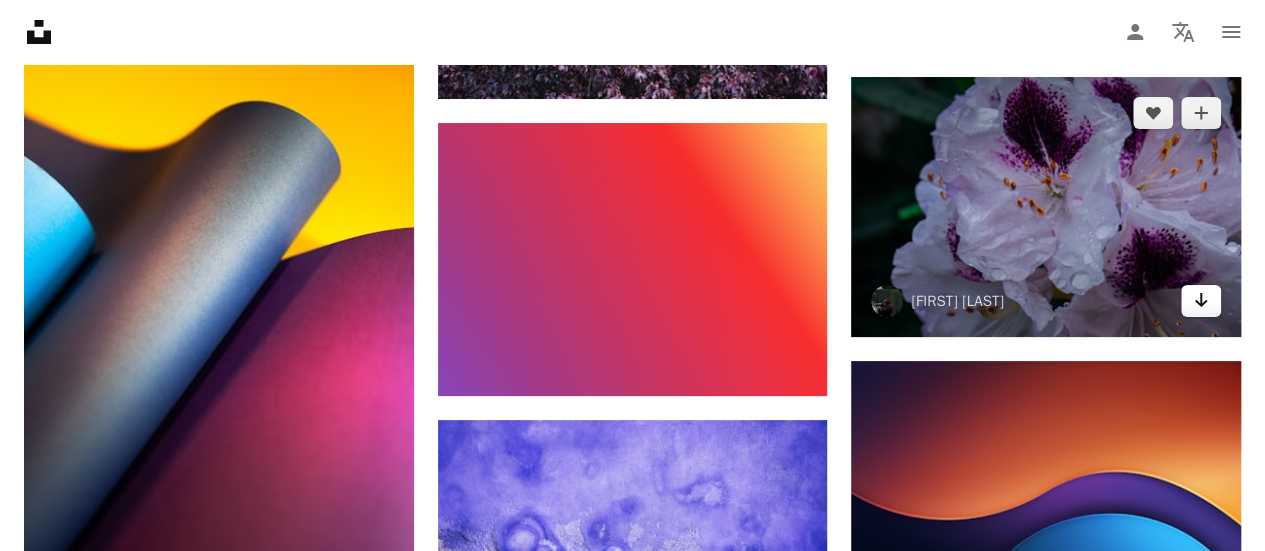 click on "Arrow pointing down" 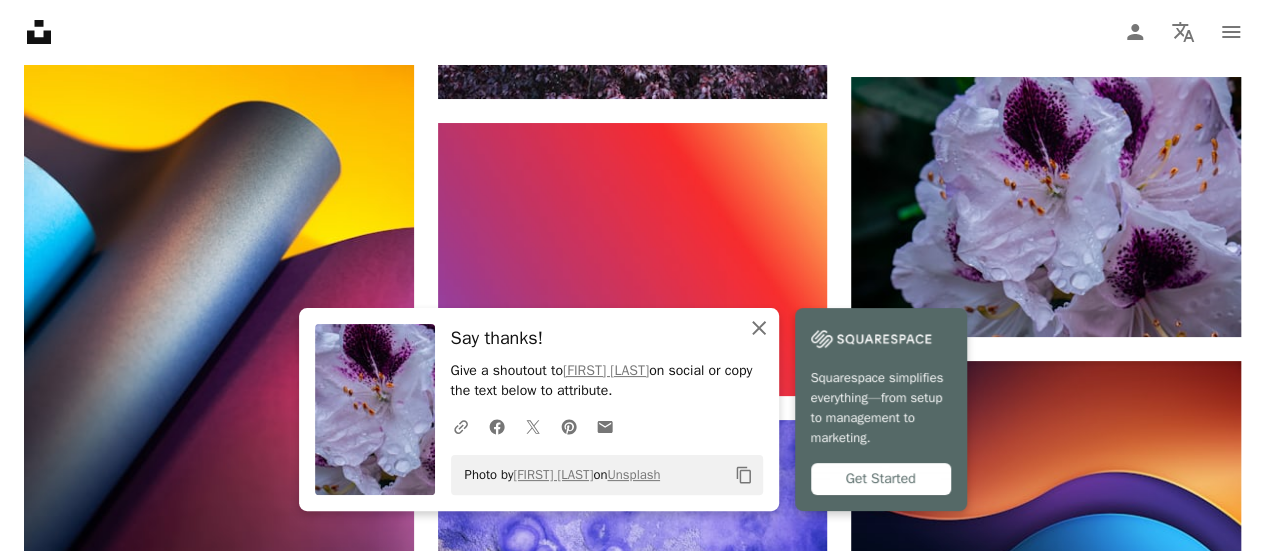 click 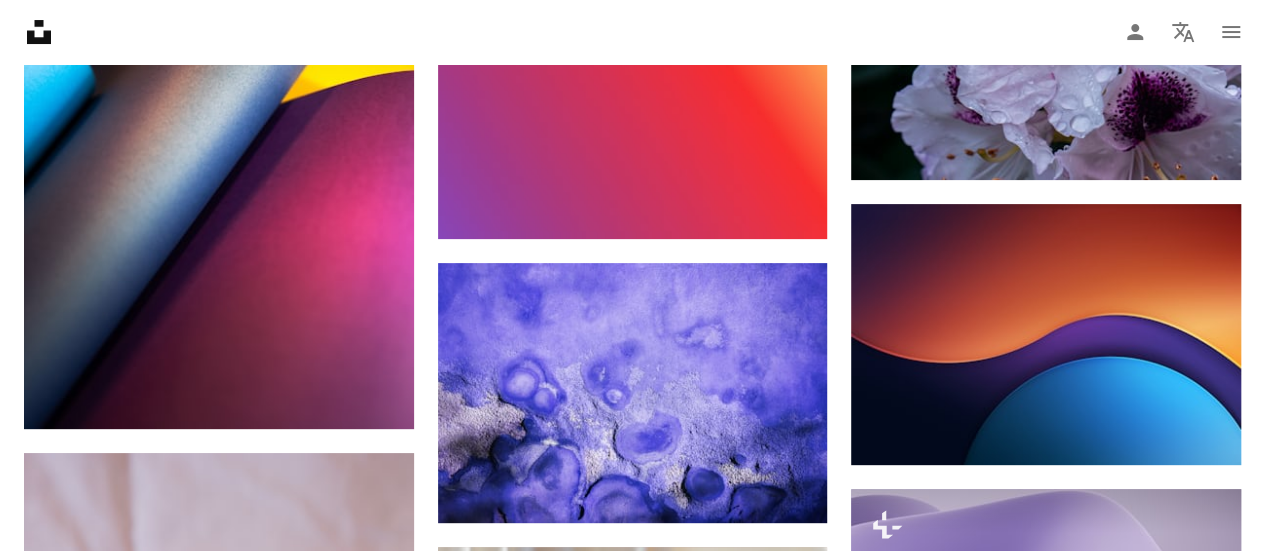 scroll, scrollTop: 4190, scrollLeft: 0, axis: vertical 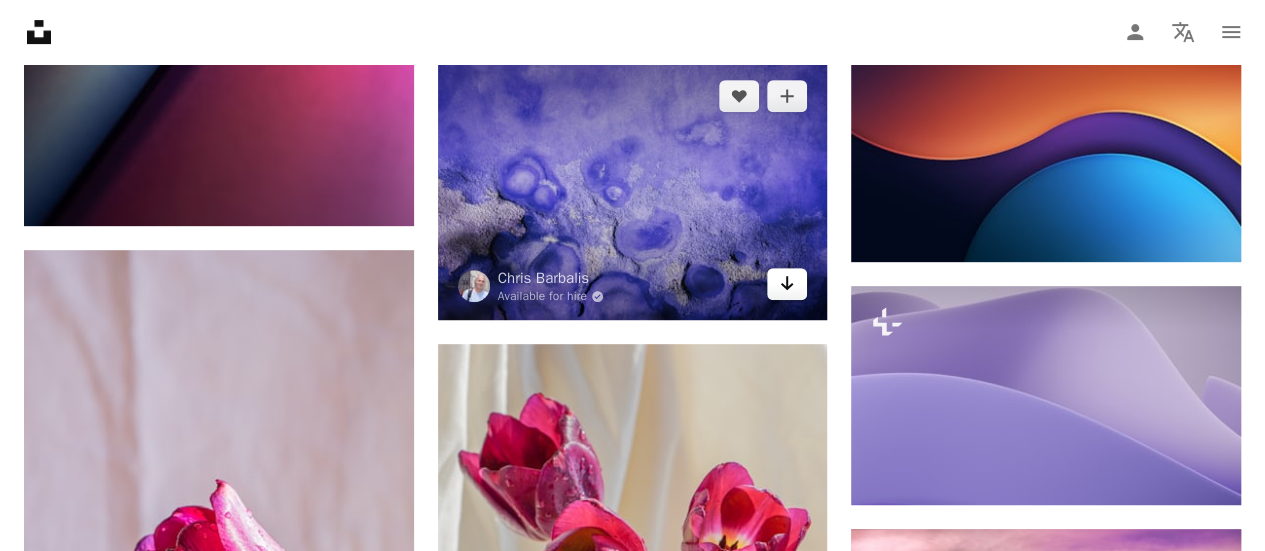 click 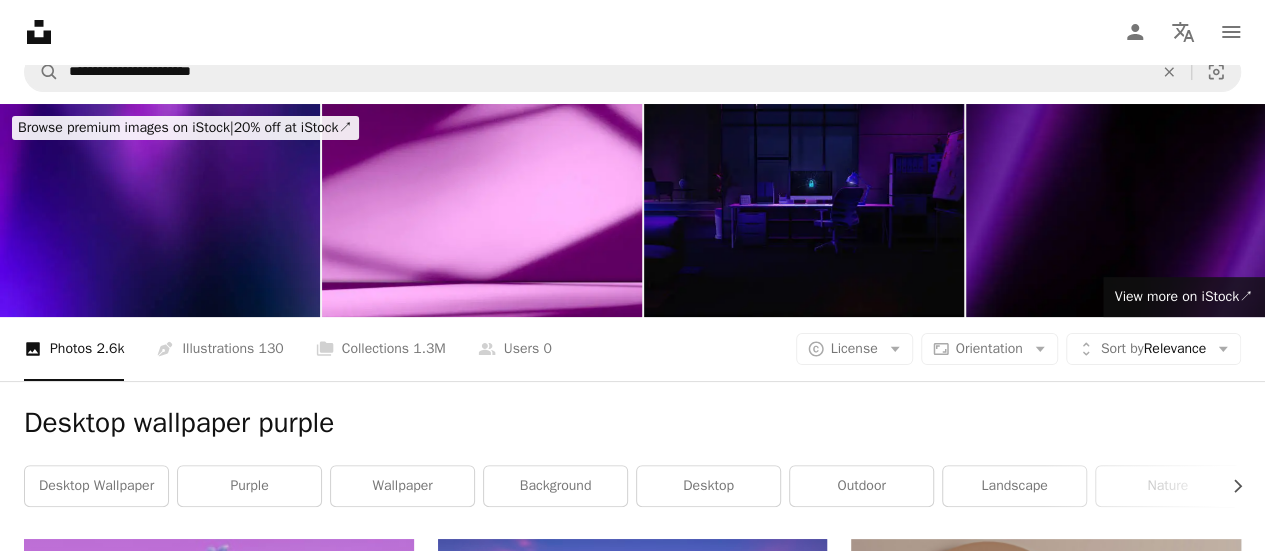 scroll, scrollTop: 0, scrollLeft: 0, axis: both 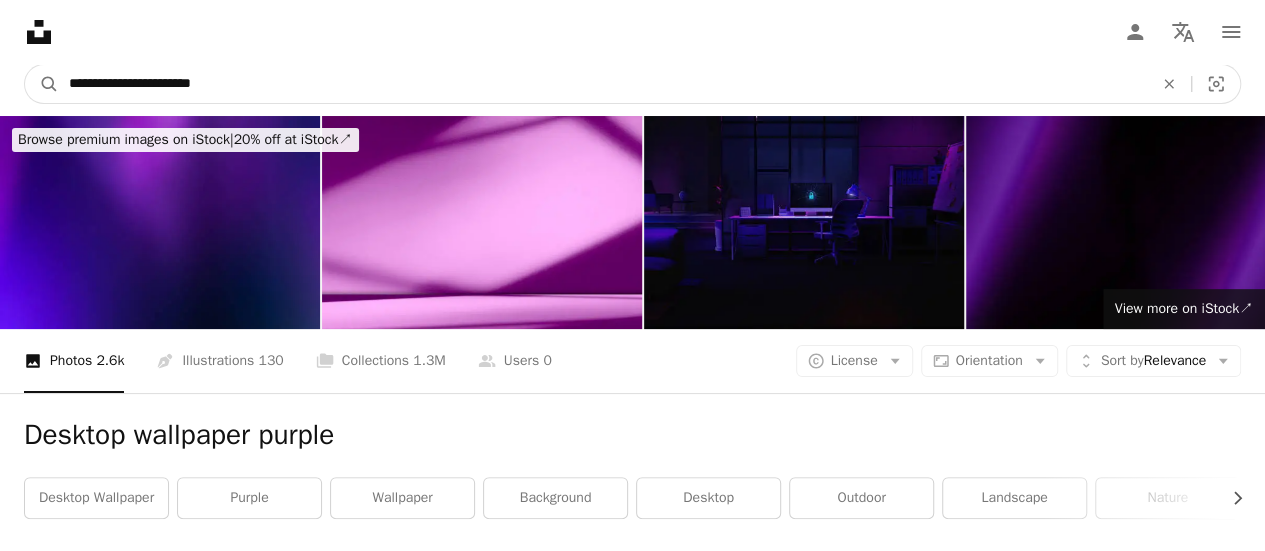 click on "**********" at bounding box center (603, 84) 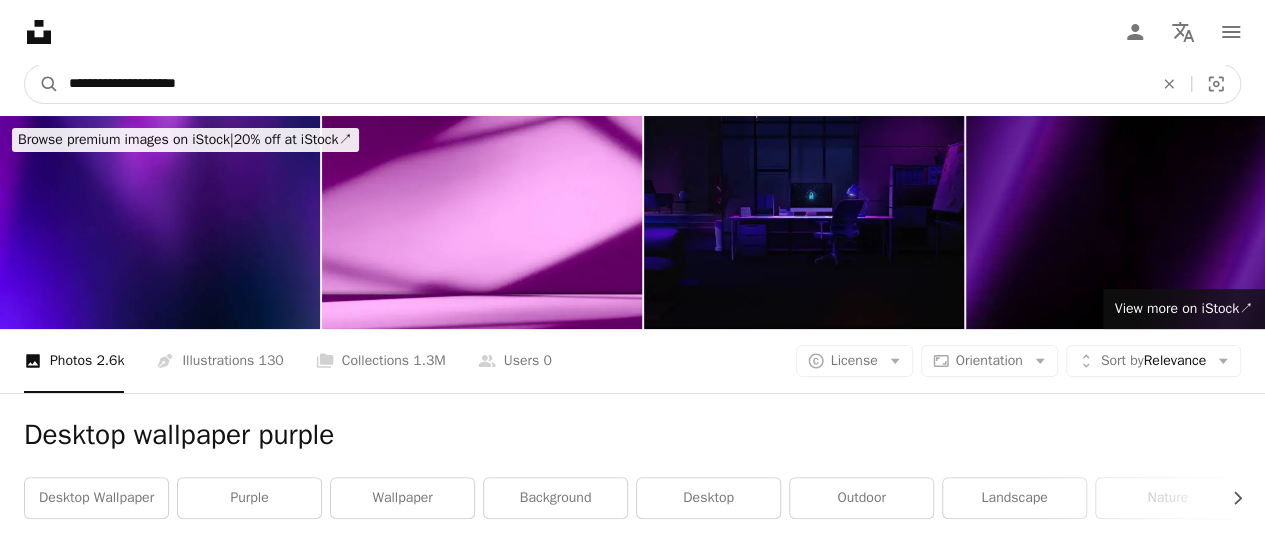 type on "**********" 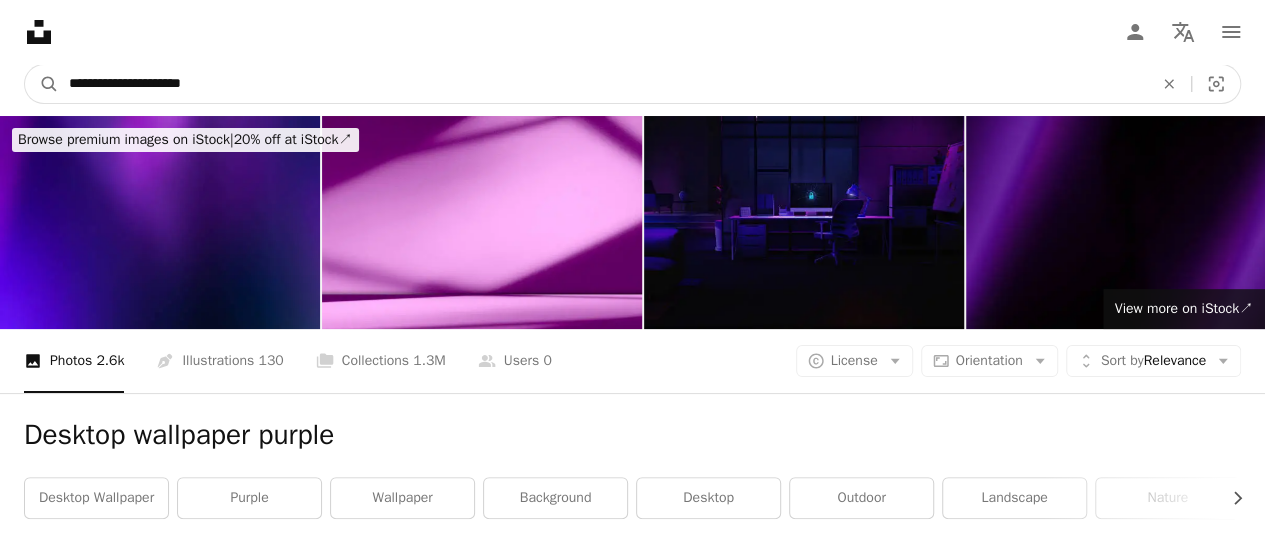 click on "A magnifying glass" at bounding box center [42, 84] 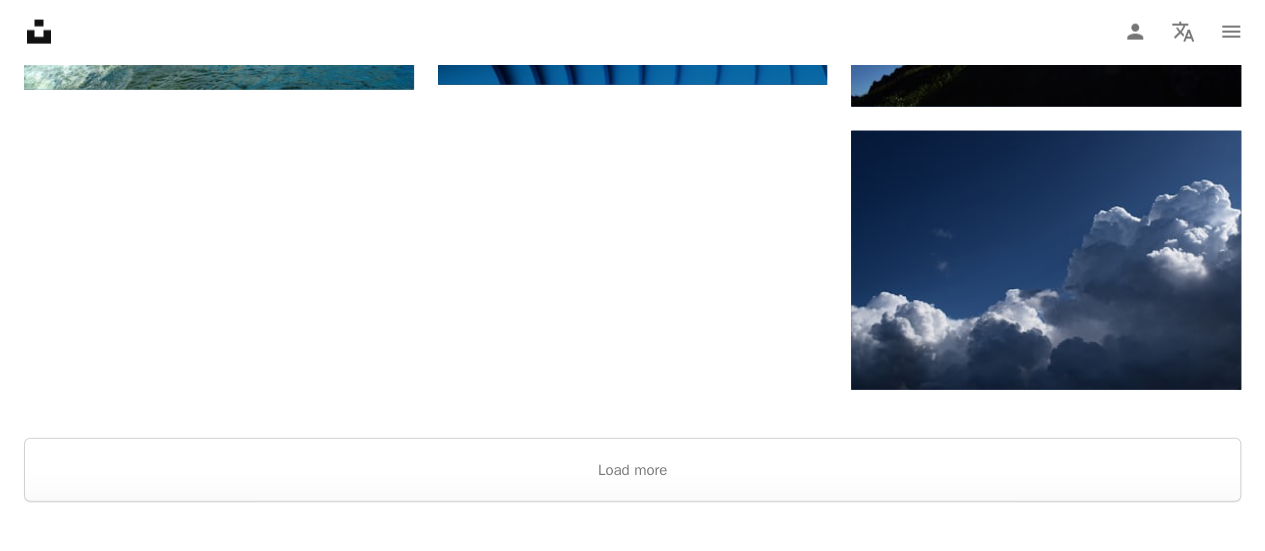 scroll, scrollTop: 2360, scrollLeft: 0, axis: vertical 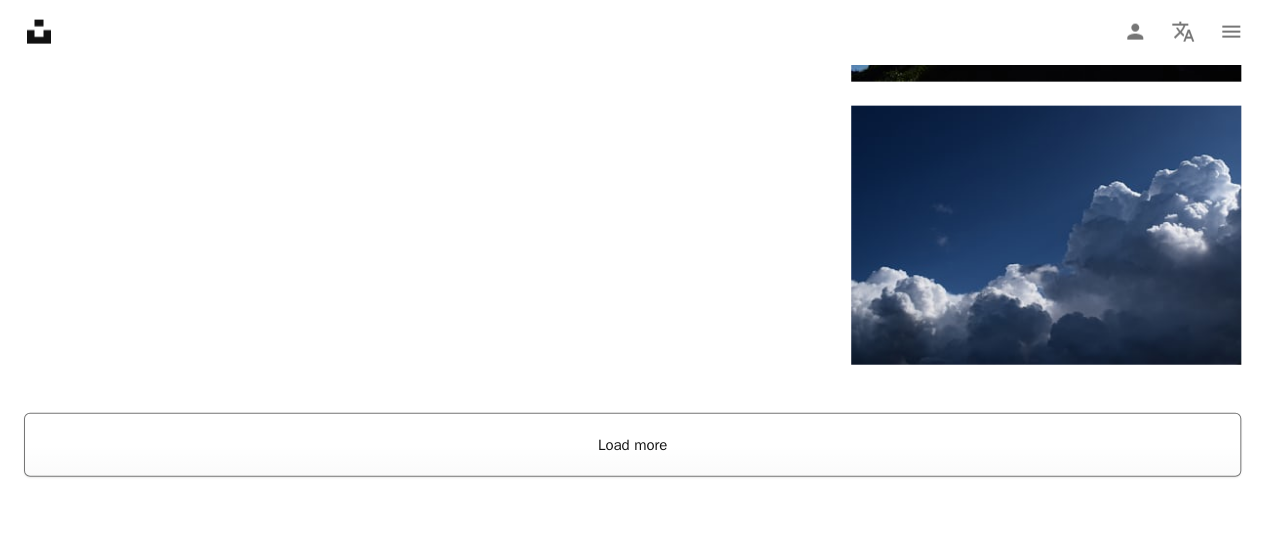 click on "Load more" at bounding box center (632, 445) 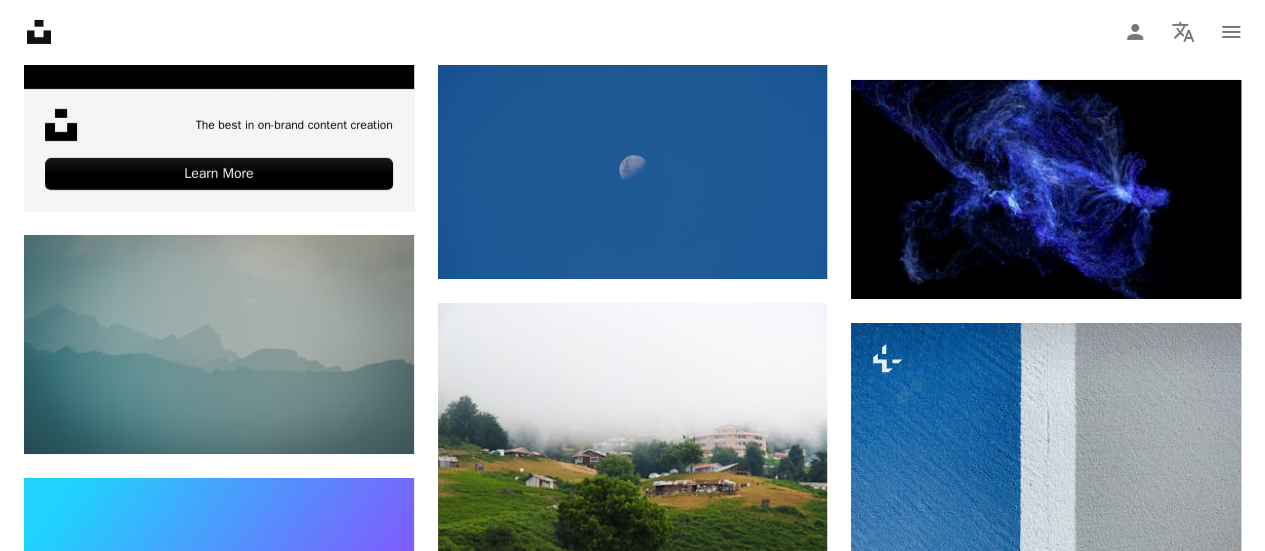 scroll, scrollTop: 3520, scrollLeft: 0, axis: vertical 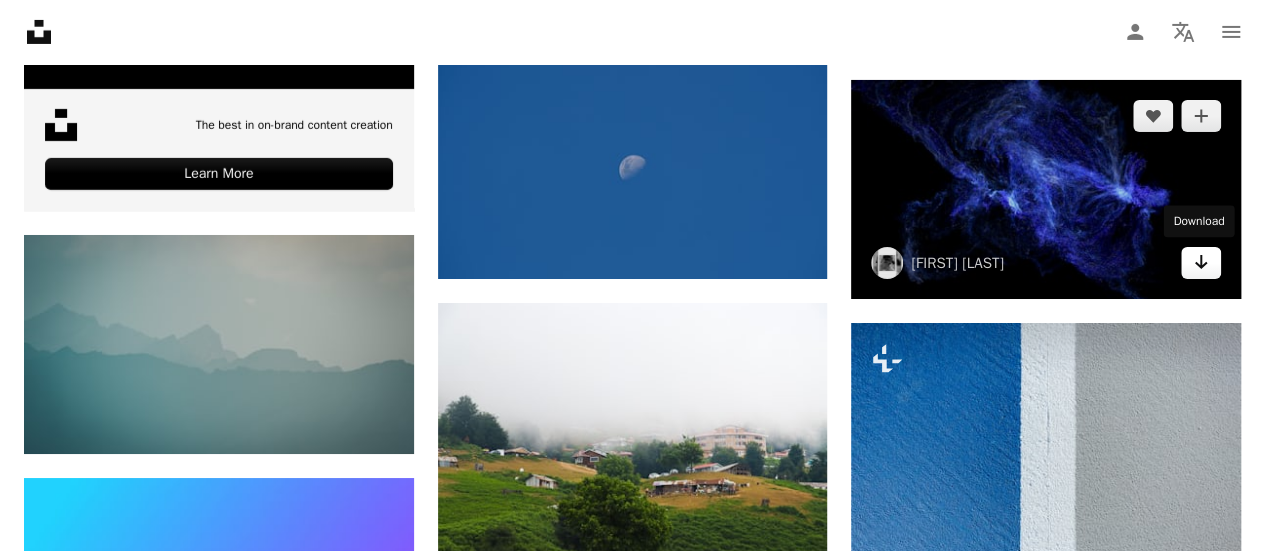 click on "Arrow pointing down" 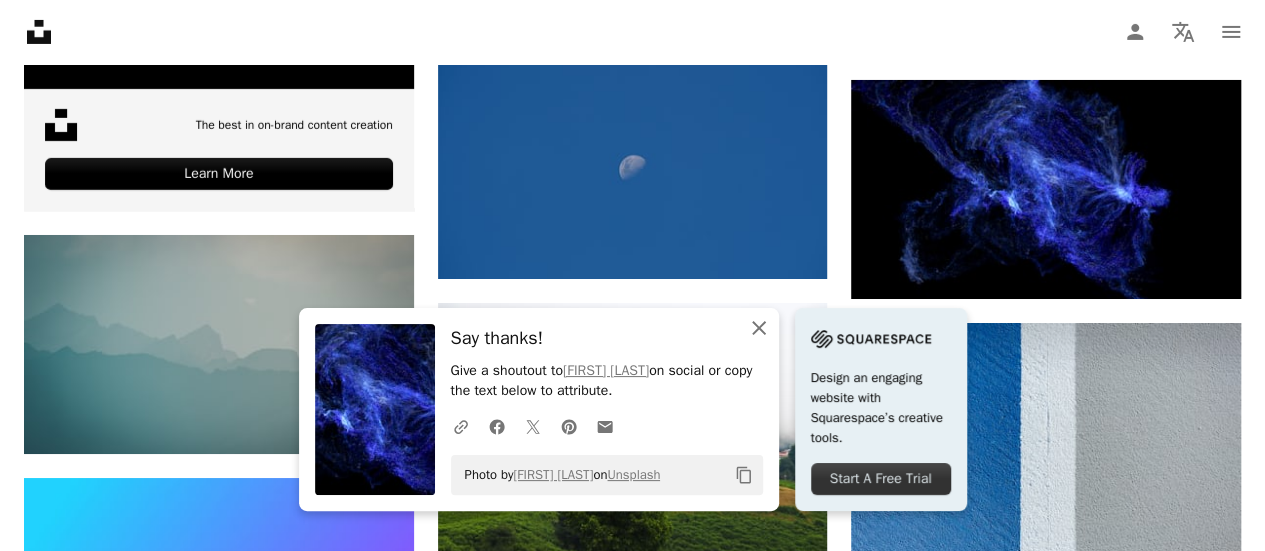 click on "An X shape" 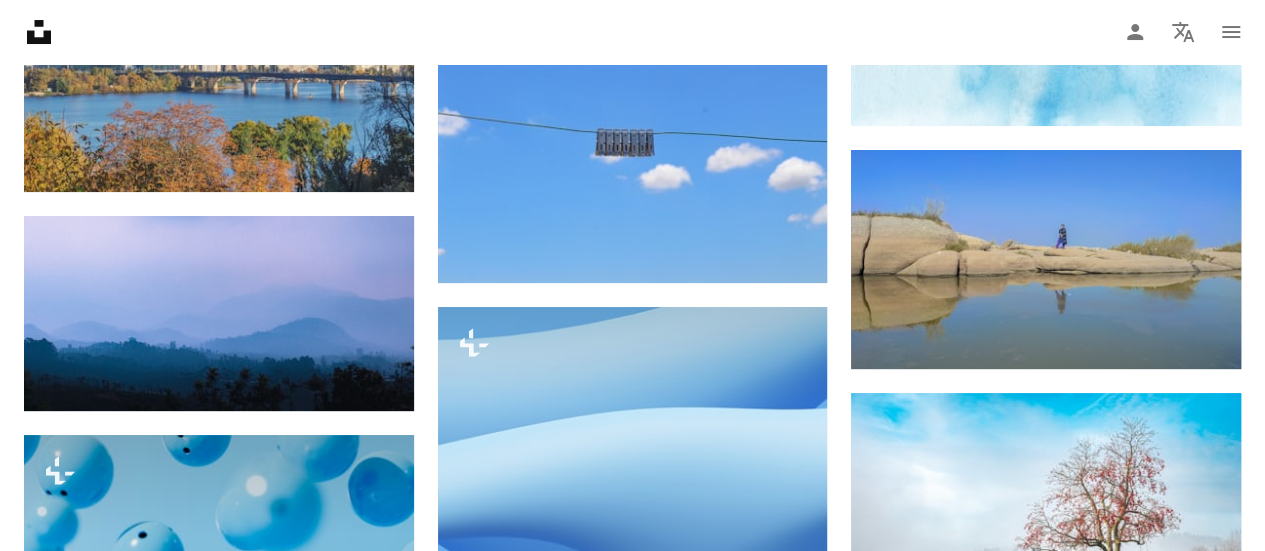 scroll, scrollTop: 11560, scrollLeft: 0, axis: vertical 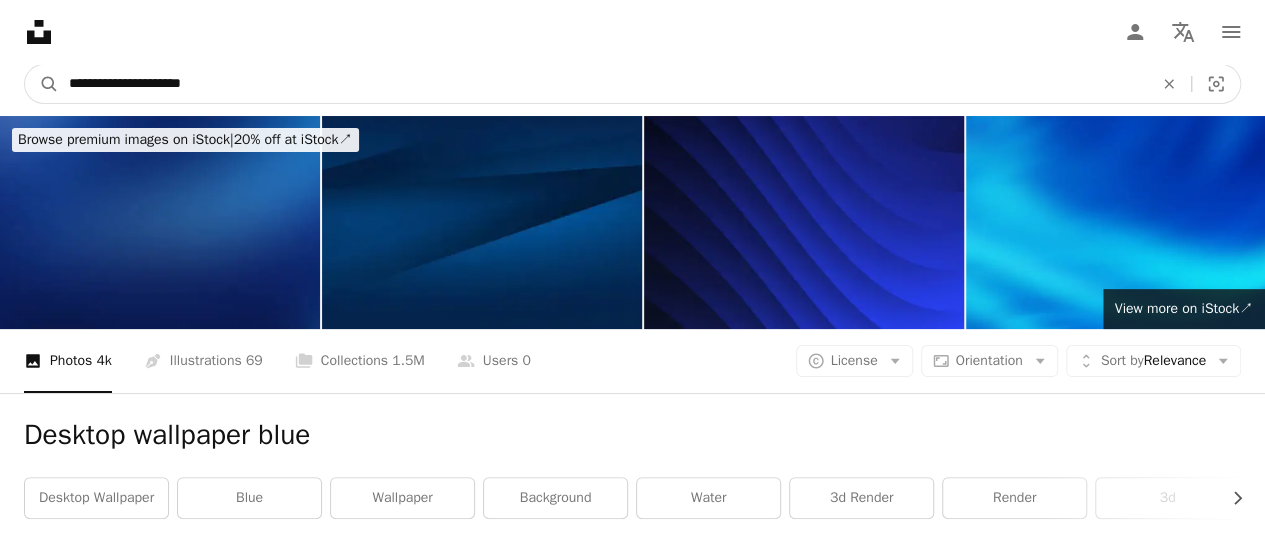 click on "**********" at bounding box center (603, 84) 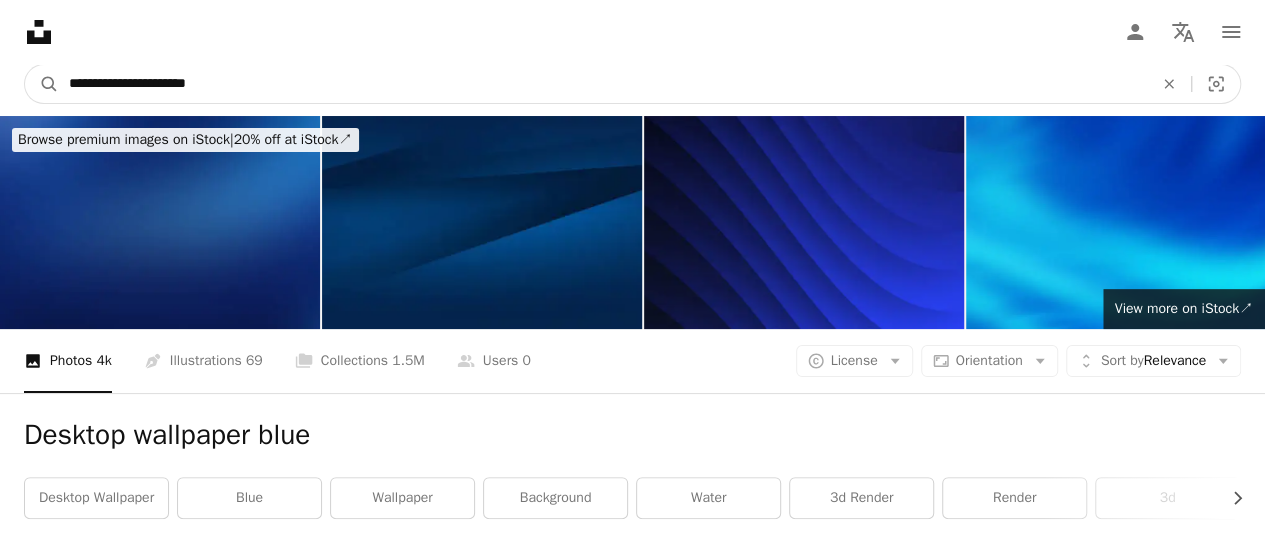 click on "A magnifying glass" at bounding box center [42, 84] 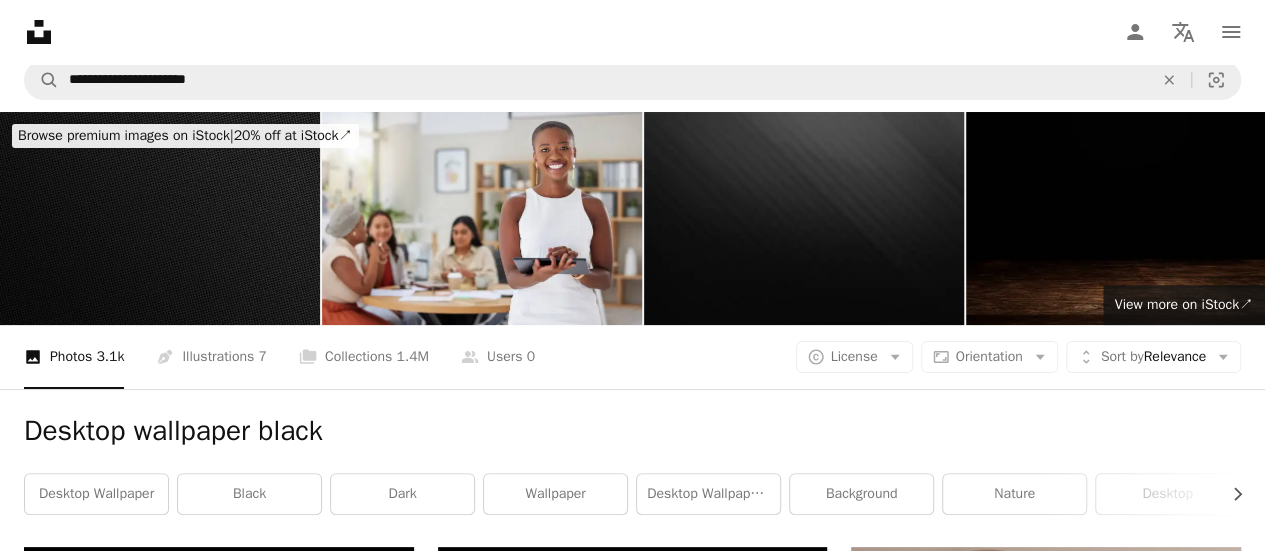 scroll, scrollTop: 0, scrollLeft: 0, axis: both 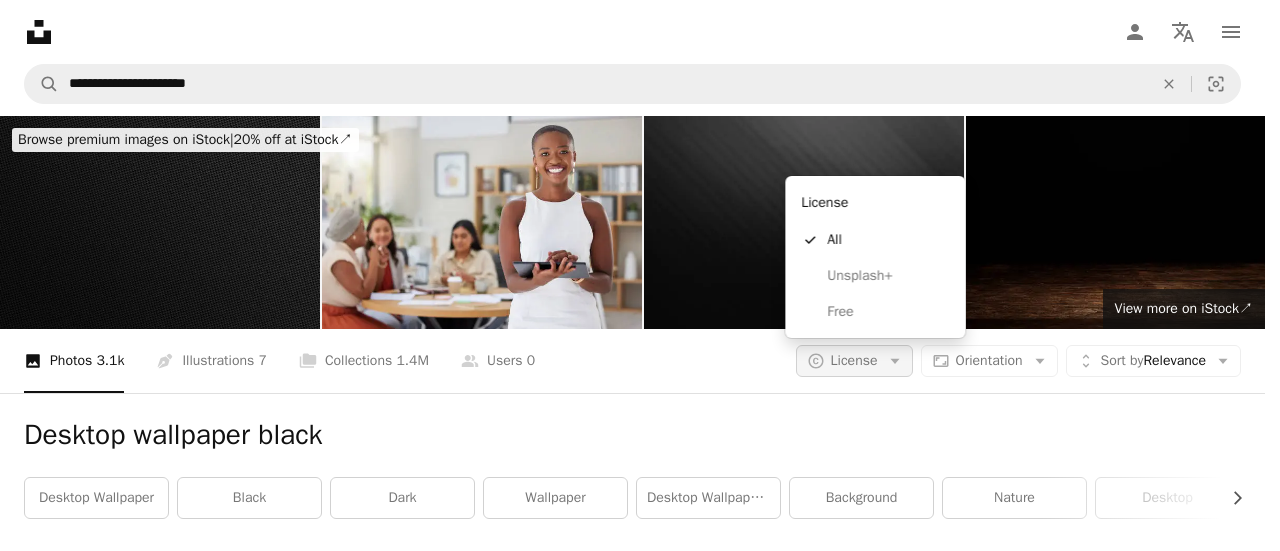 click on "Arrow down" 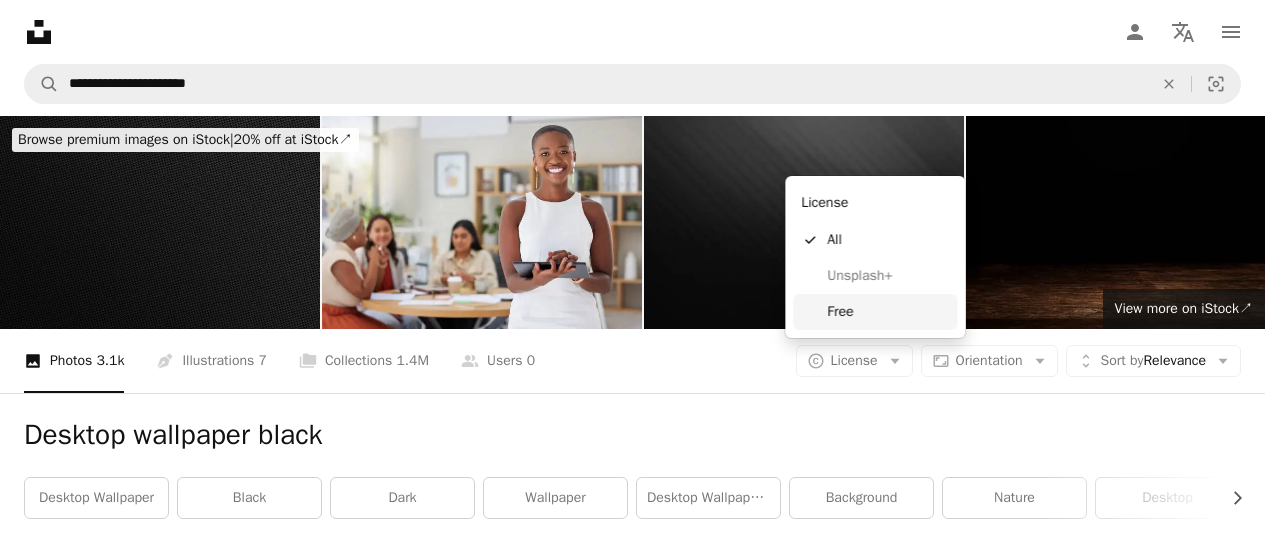 click on "Free" at bounding box center (875, 312) 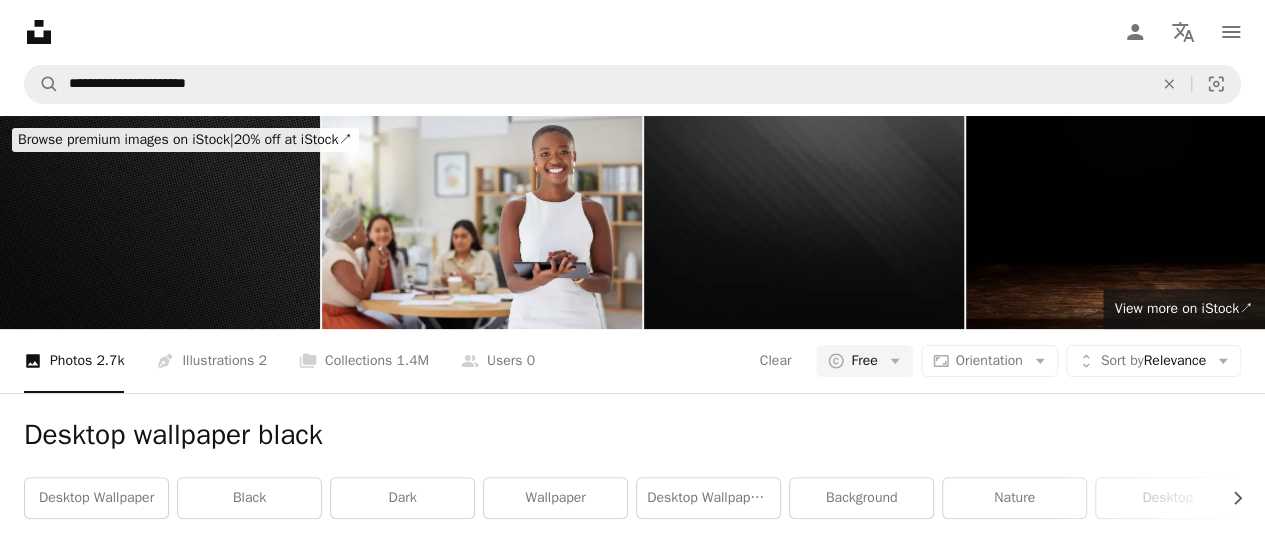 type 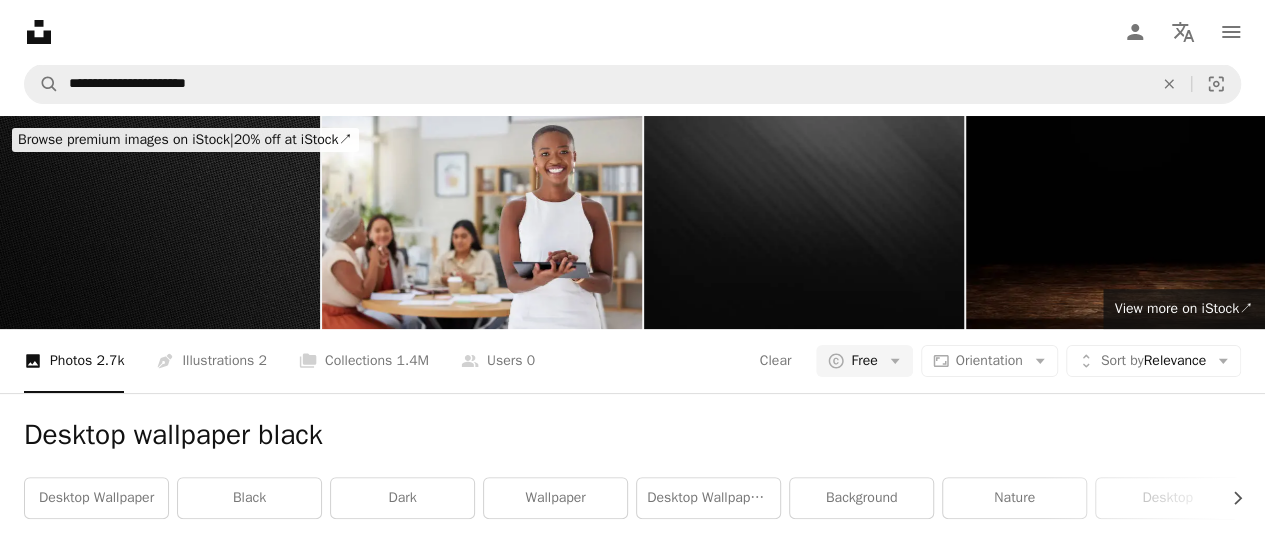 click on "[FIRST] [LAST]" at bounding box center [632, 2008] 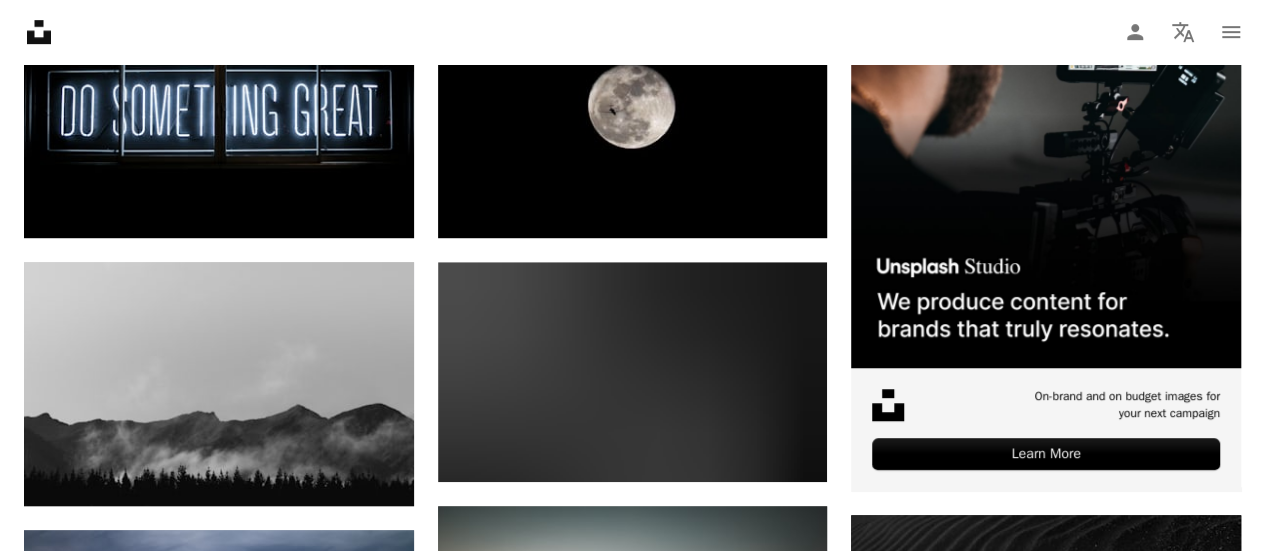 scroll, scrollTop: 698, scrollLeft: 0, axis: vertical 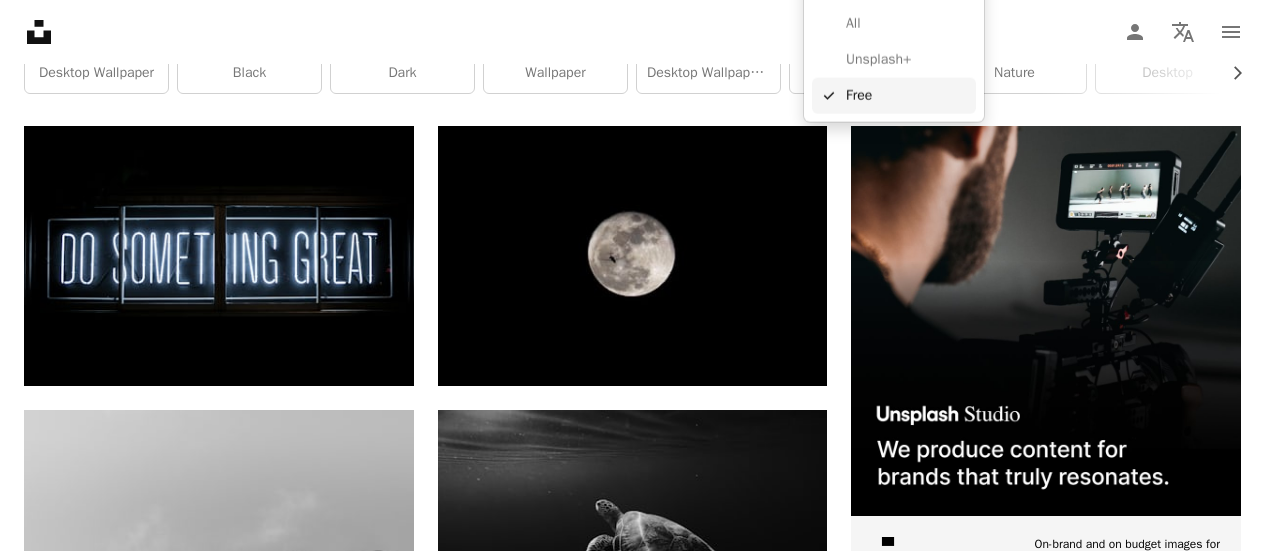 click on "A checkmark Free" at bounding box center (894, 96) 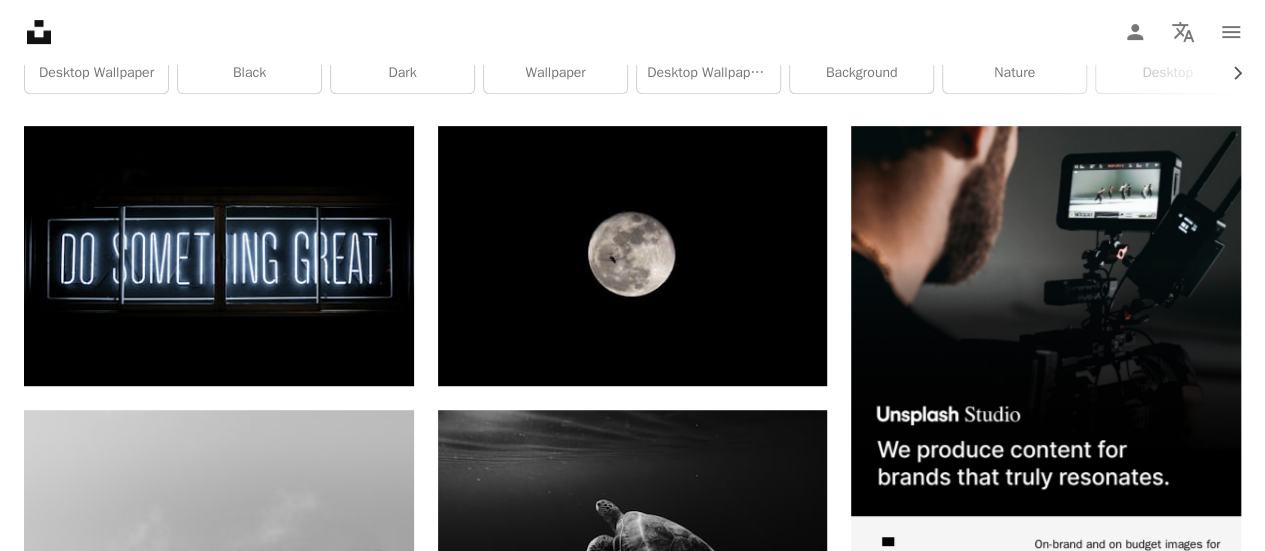 scroll, scrollTop: 2374, scrollLeft: 0, axis: vertical 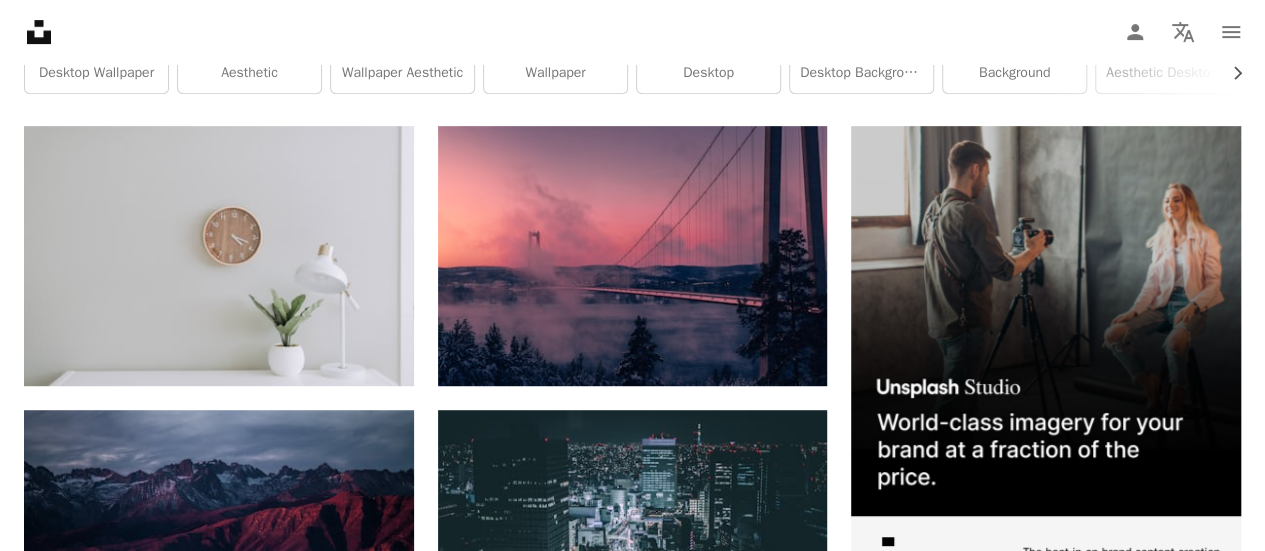 click on "**********" at bounding box center (603, -341) 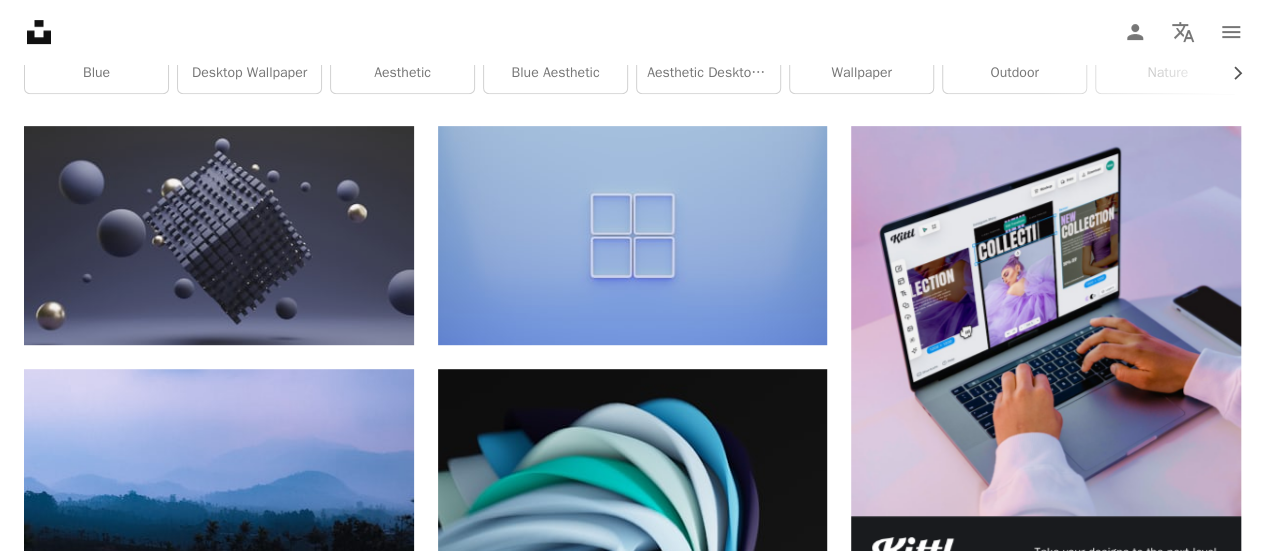 scroll, scrollTop: 0, scrollLeft: 0, axis: both 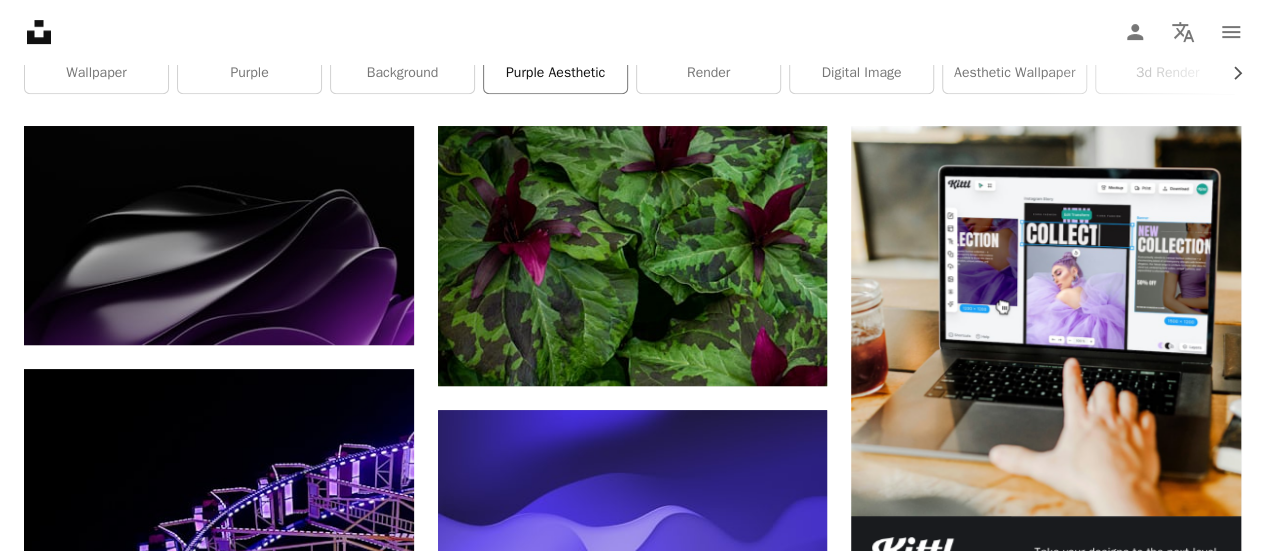 click on "purple aesthetic" at bounding box center (555, 73) 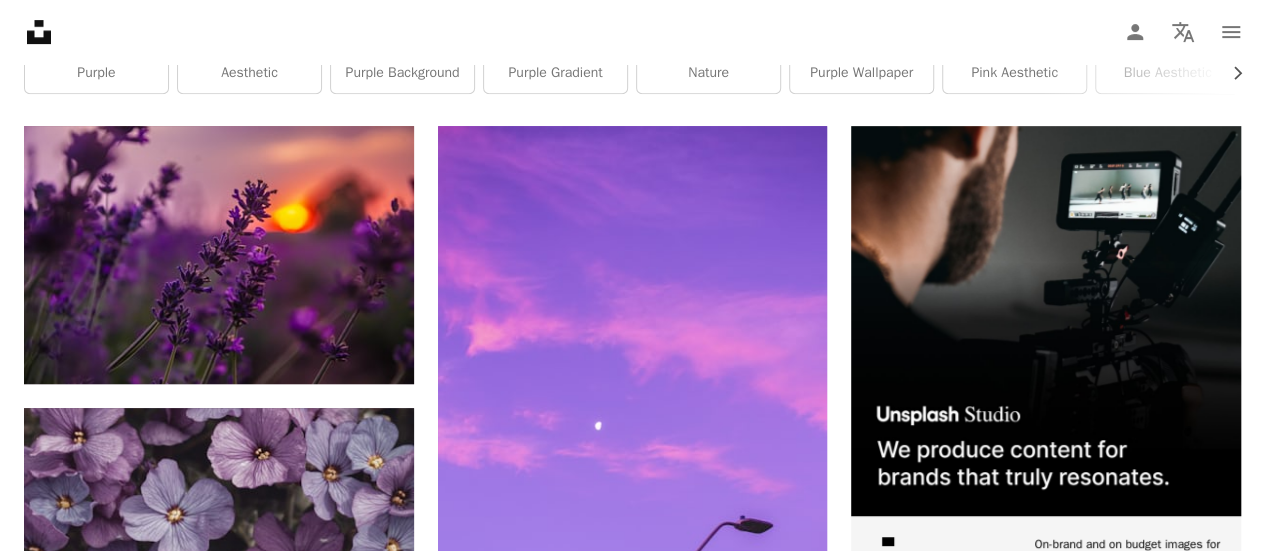 scroll, scrollTop: 0, scrollLeft: 0, axis: both 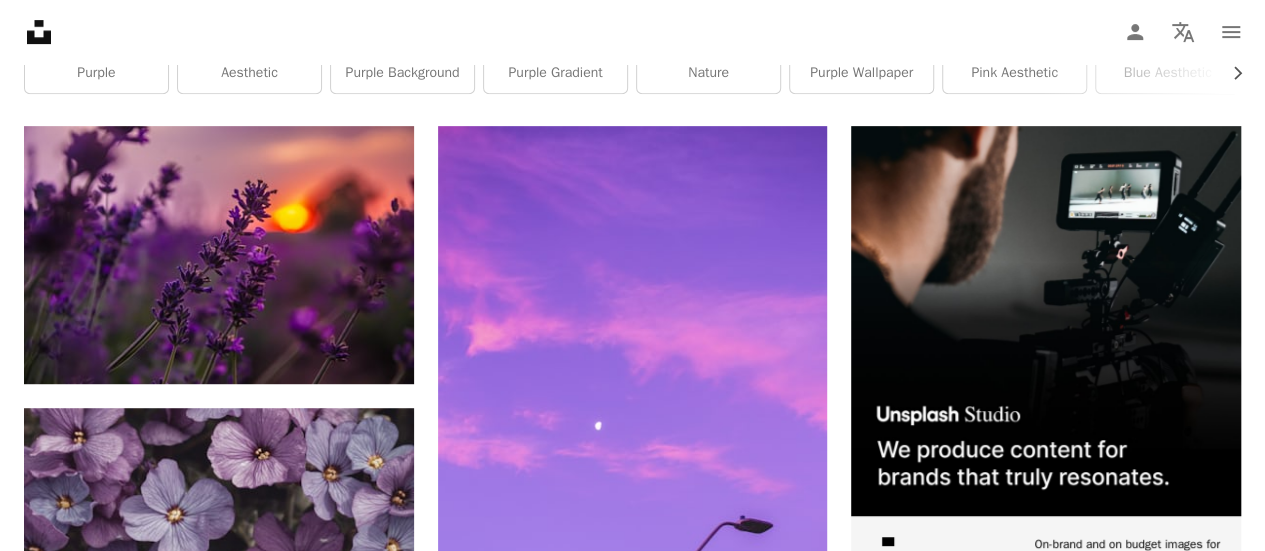 click on "Load more" at bounding box center (632, 3797) 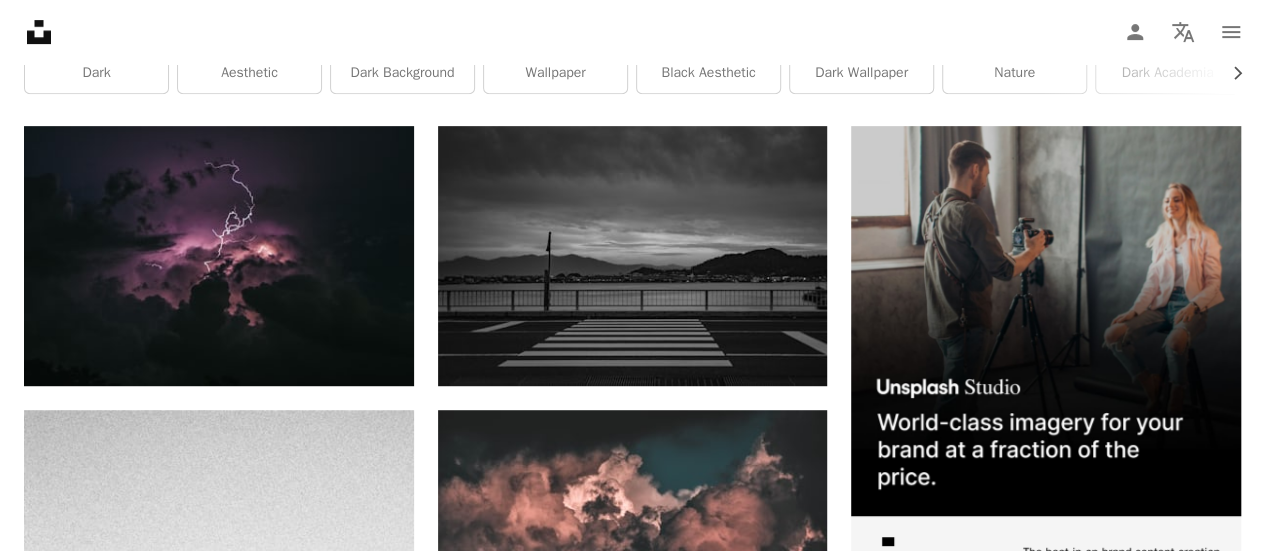 scroll, scrollTop: 1974, scrollLeft: 0, axis: vertical 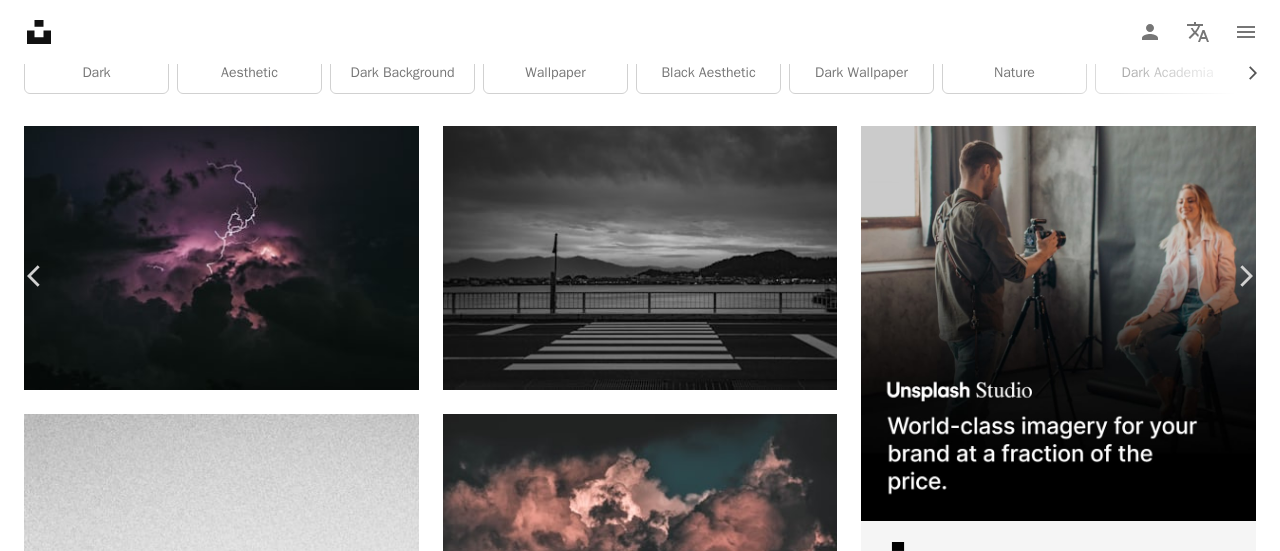click on "An X shape" at bounding box center (20, 20) 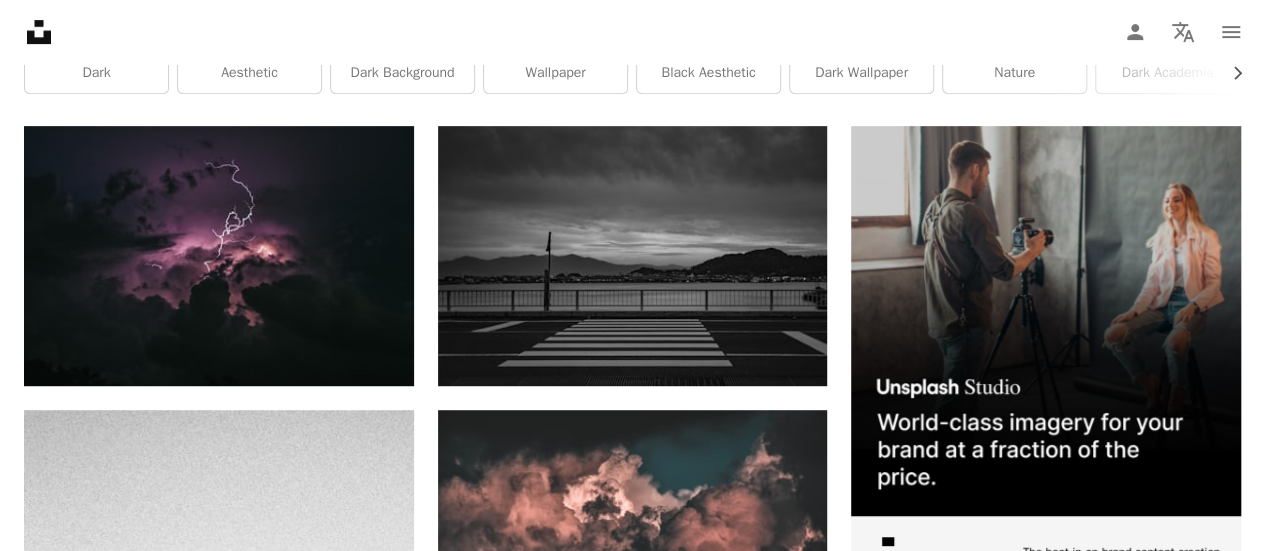 scroll, scrollTop: 17962, scrollLeft: 0, axis: vertical 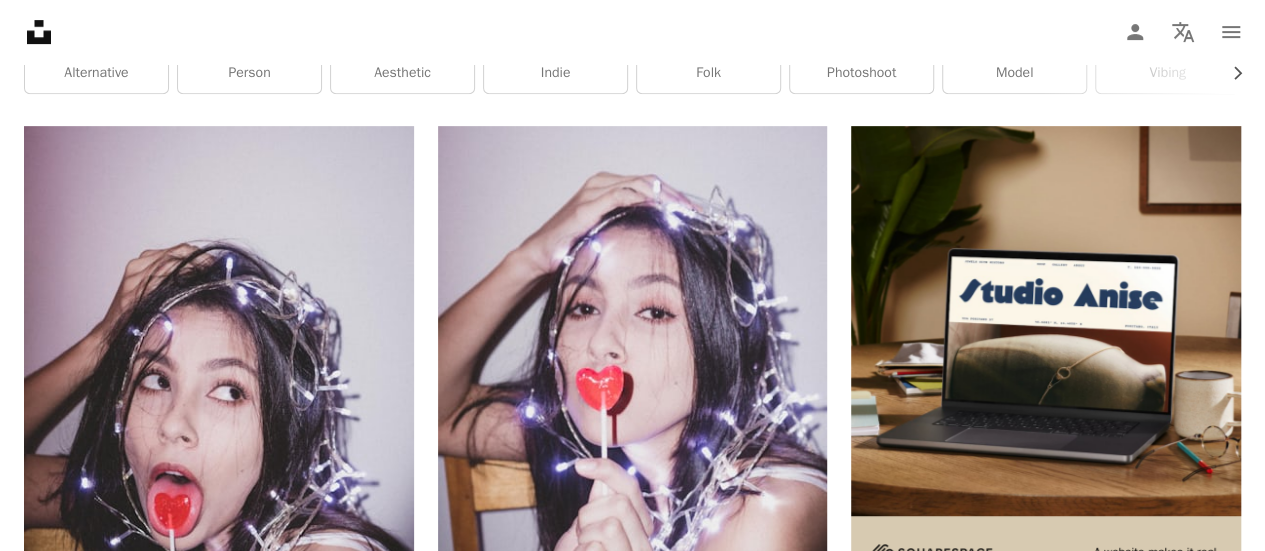 click on "**********" at bounding box center [603, -341] 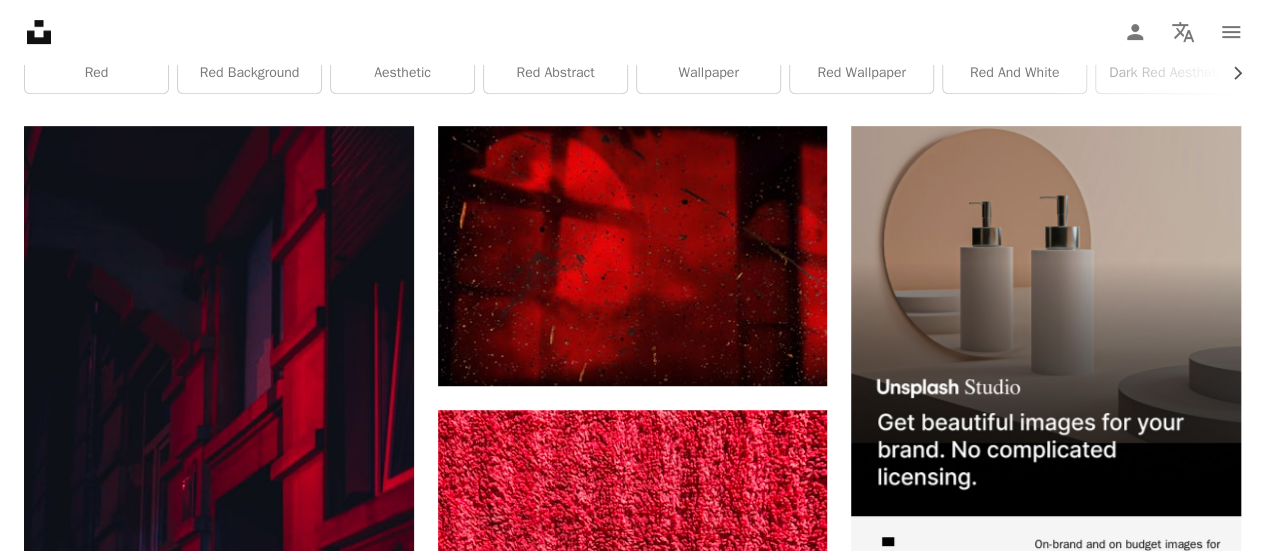 scroll, scrollTop: 2645, scrollLeft: 0, axis: vertical 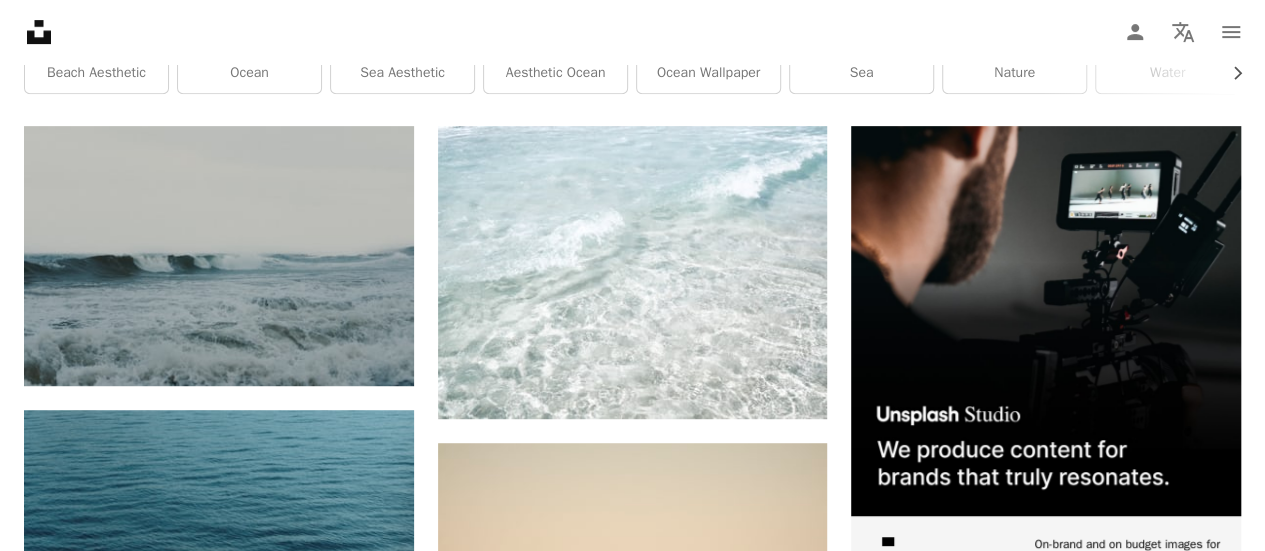 click on "Pen Tool Illustrations   12" at bounding box center (215, -64) 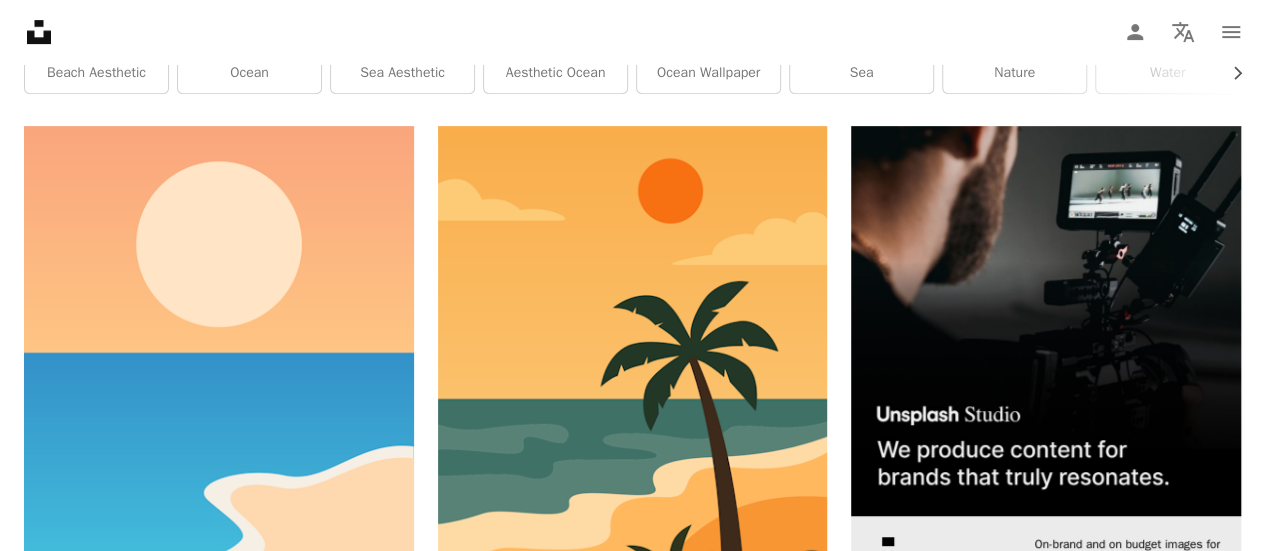 scroll, scrollTop: 841, scrollLeft: 0, axis: vertical 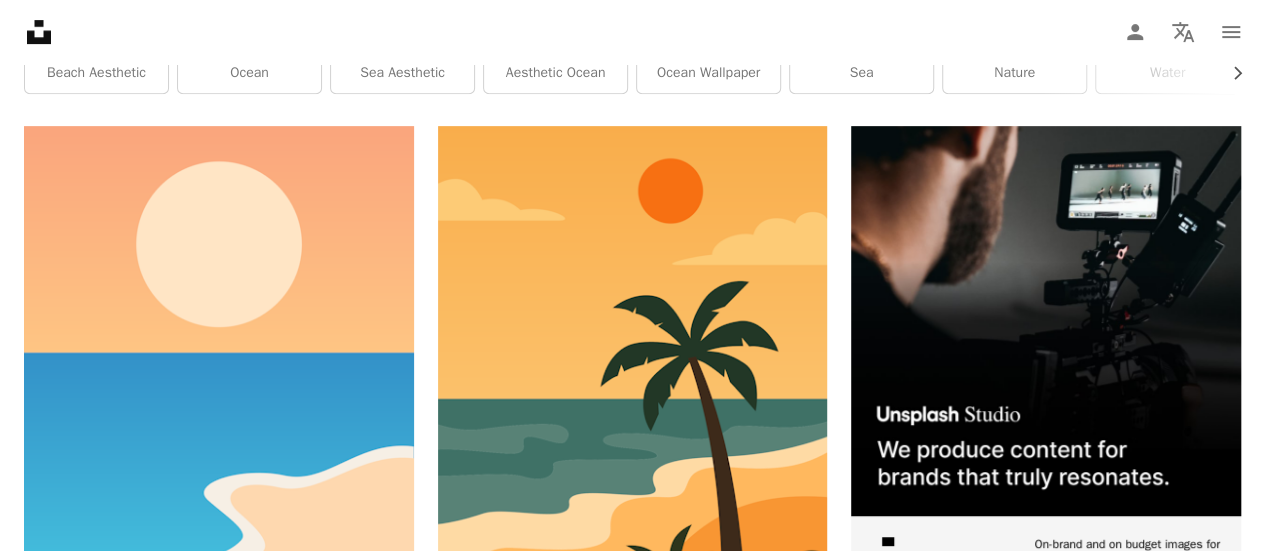 click on "A photo Photos   6.5k" at bounding box center [74, -64] 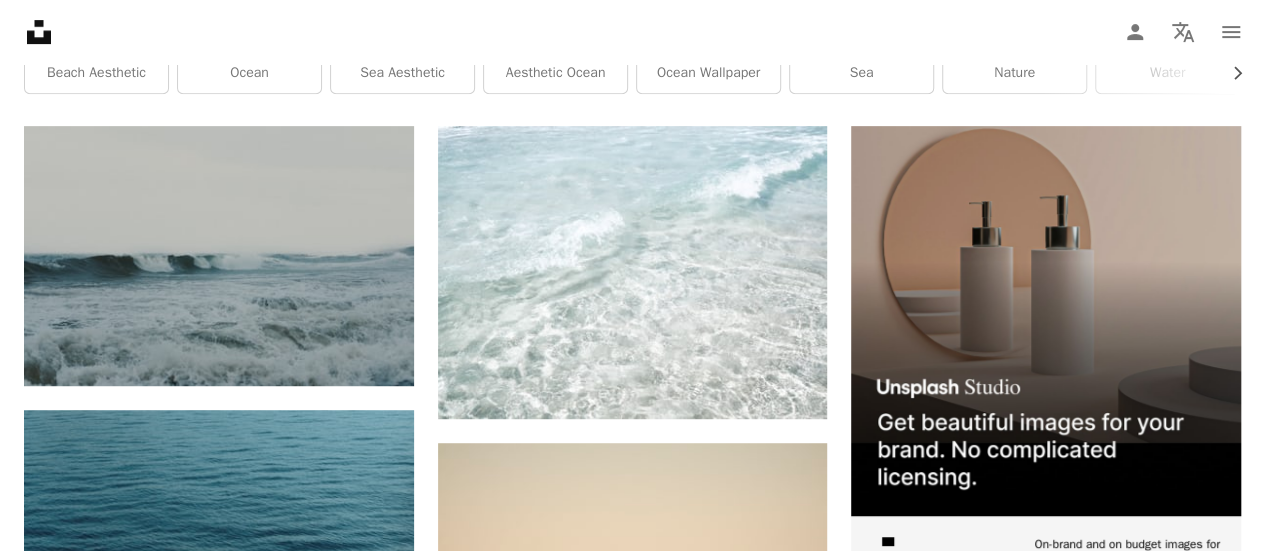 scroll, scrollTop: 0, scrollLeft: 0, axis: both 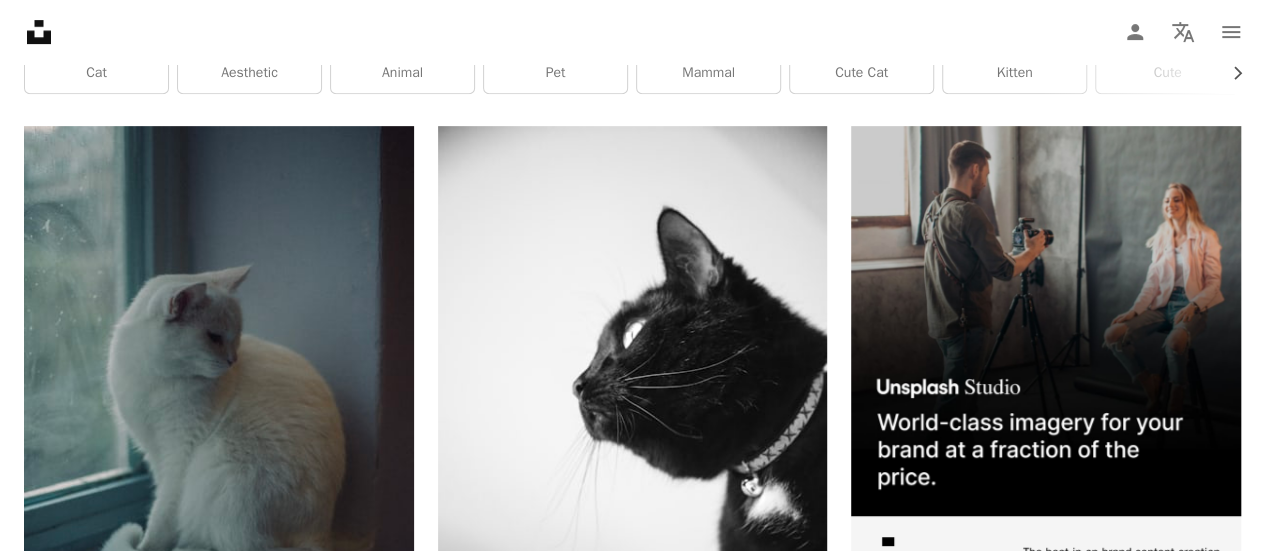 click on "Pen Tool Illustrations   6" at bounding box center (211, -64) 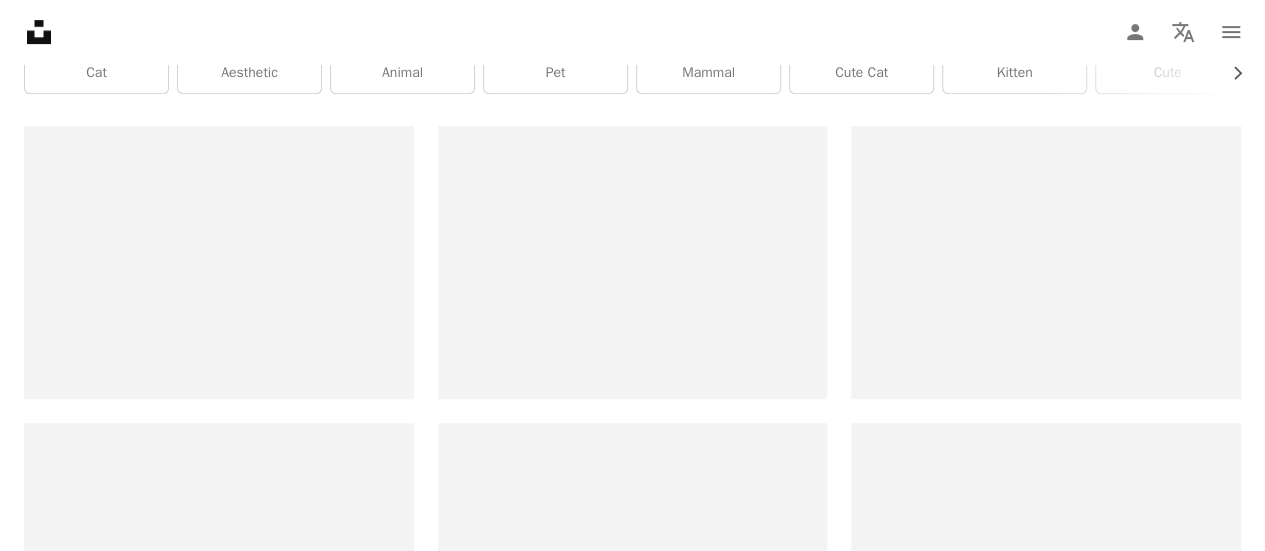 scroll, scrollTop: 0, scrollLeft: 0, axis: both 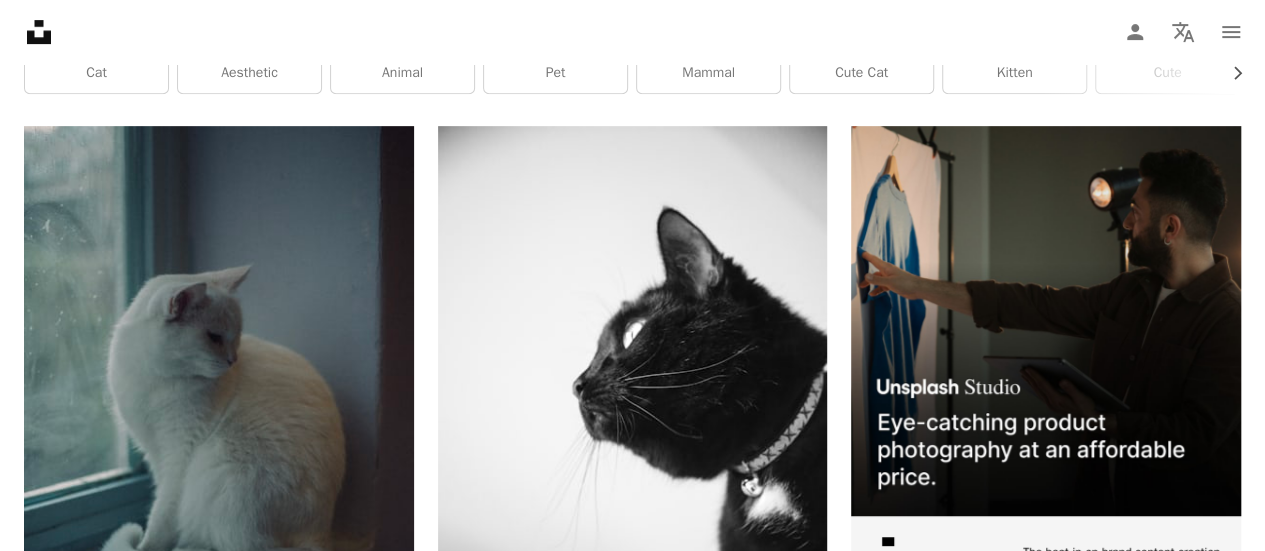 click on "**********" at bounding box center [603, -341] 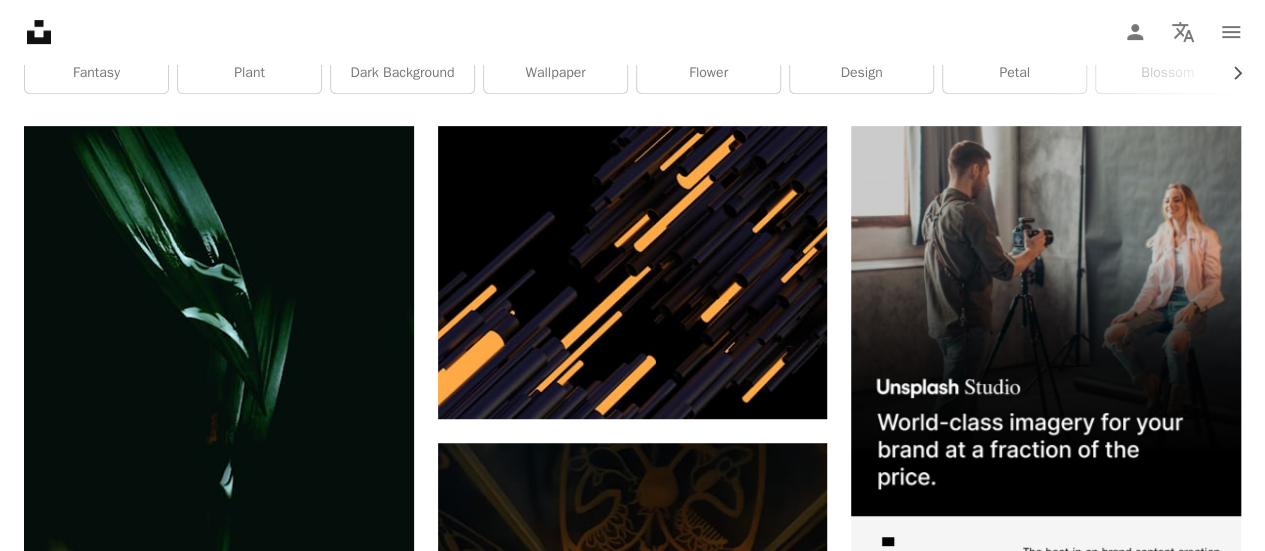 scroll, scrollTop: 2479, scrollLeft: 0, axis: vertical 